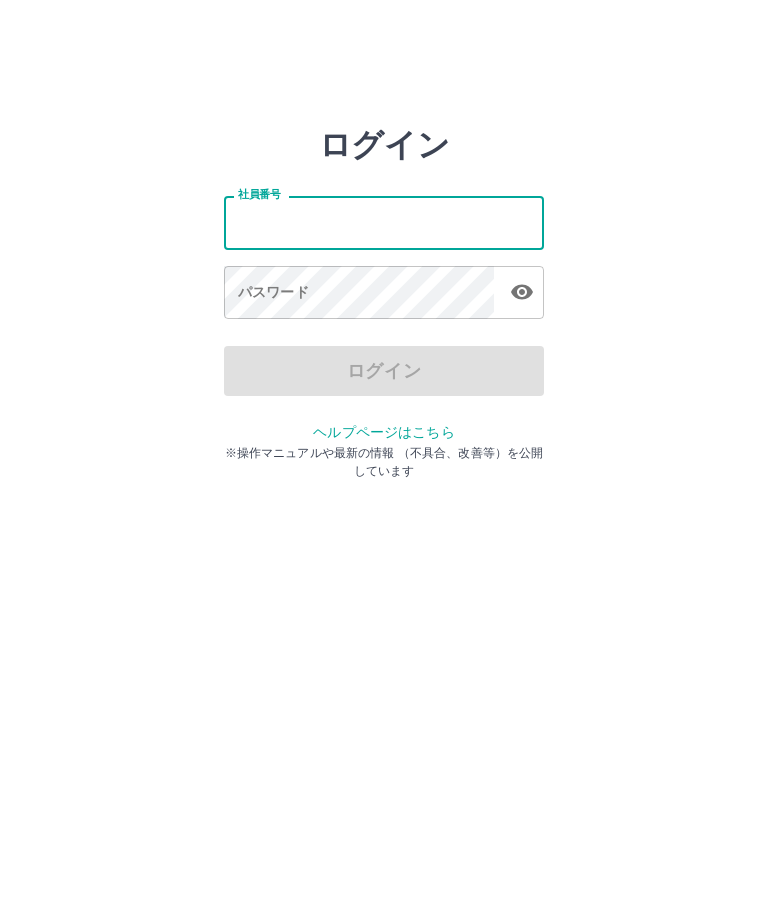 scroll, scrollTop: 0, scrollLeft: 0, axis: both 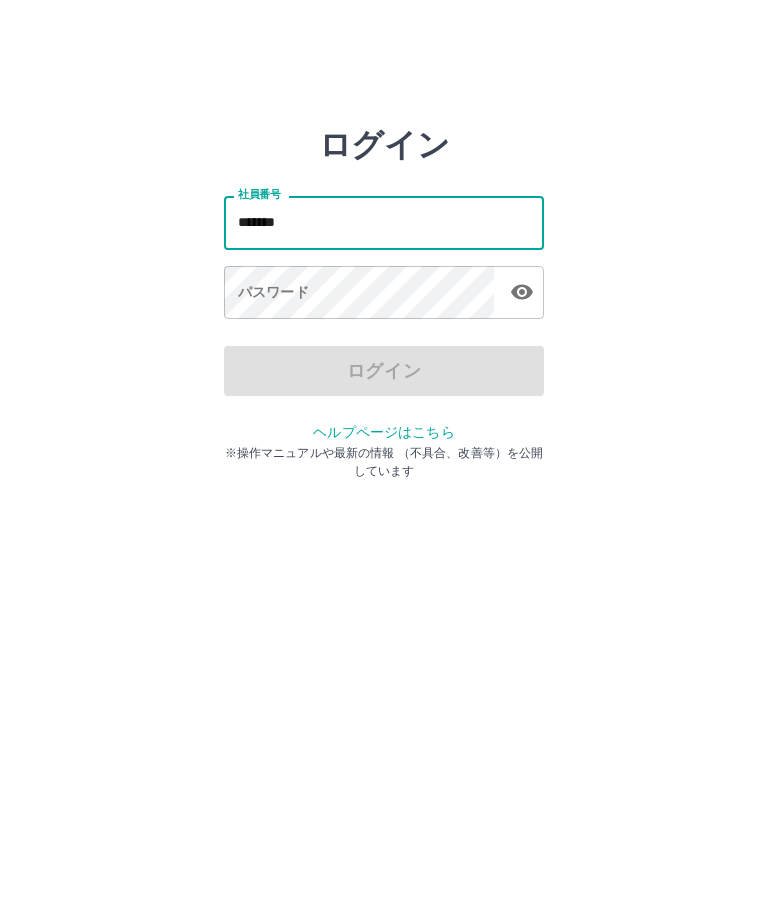 type on "*******" 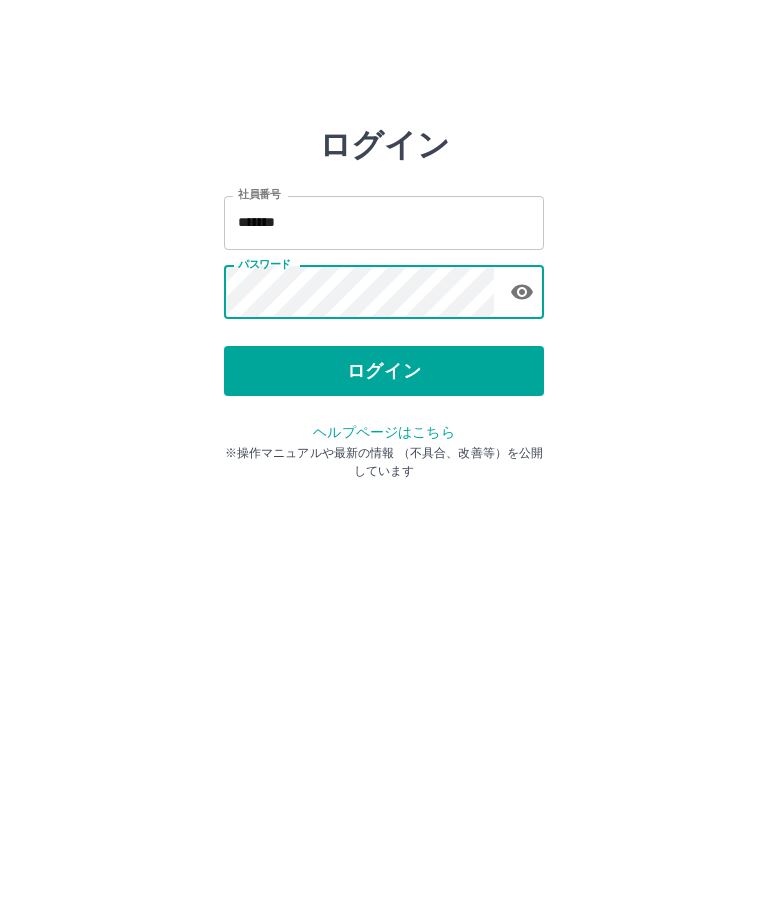 click on "ログイン" at bounding box center (384, 371) 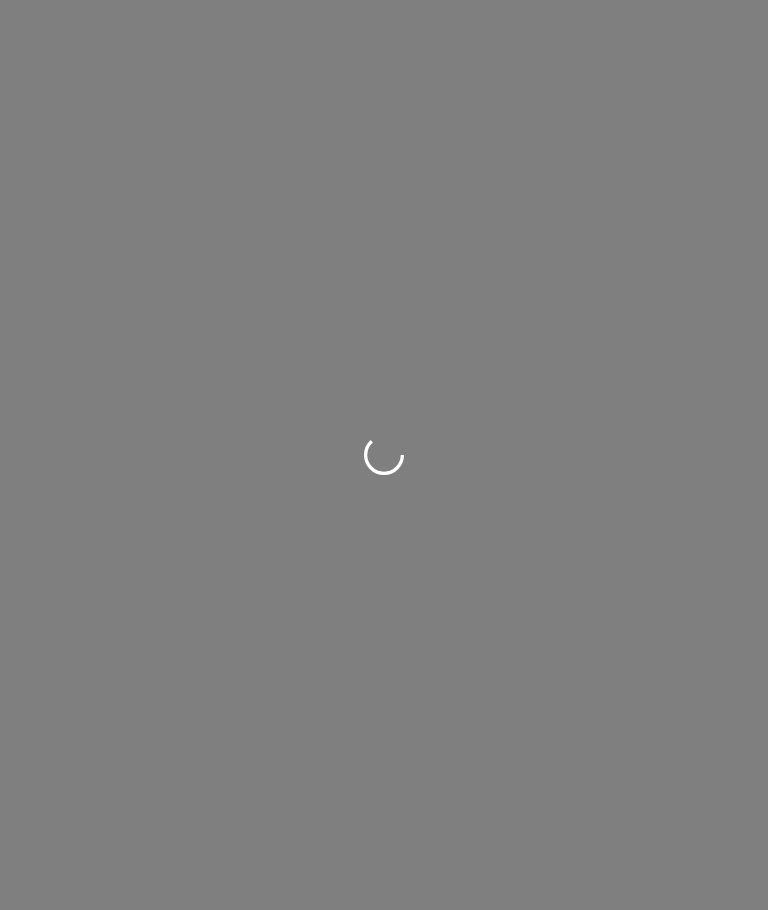scroll, scrollTop: 0, scrollLeft: 0, axis: both 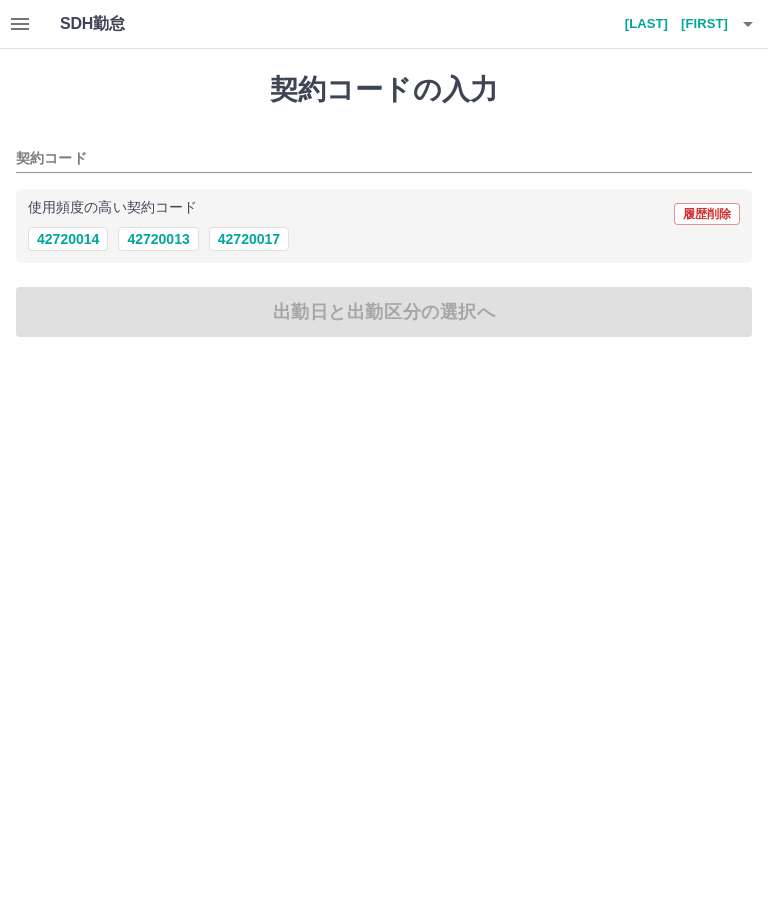 click on "42720014" at bounding box center [68, 239] 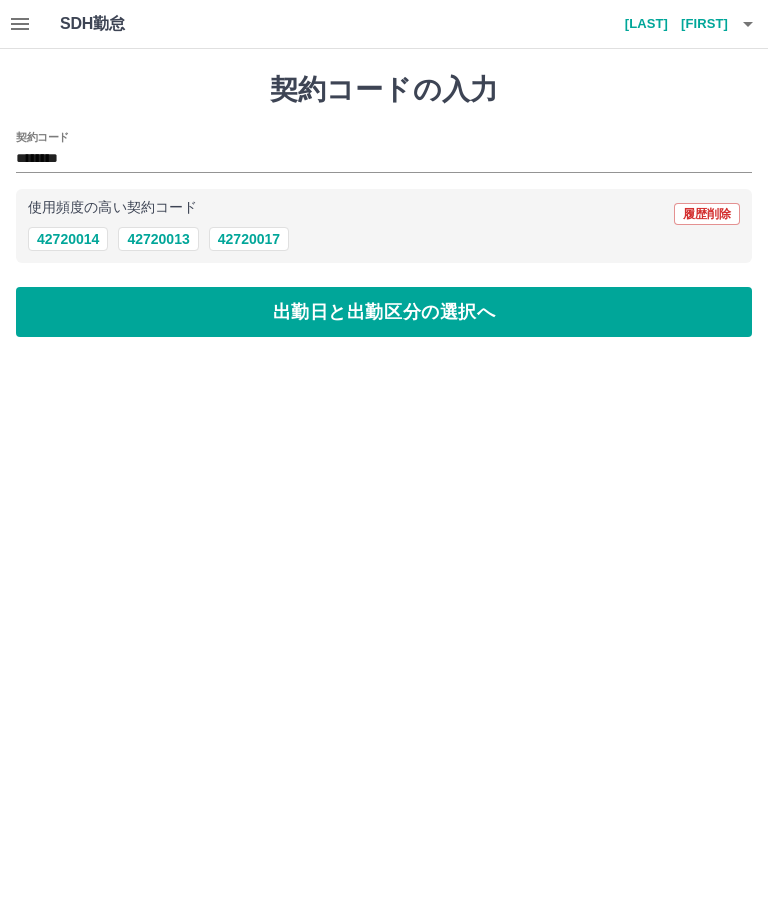 click on "出勤日と出勤区分の選択へ" at bounding box center (384, 312) 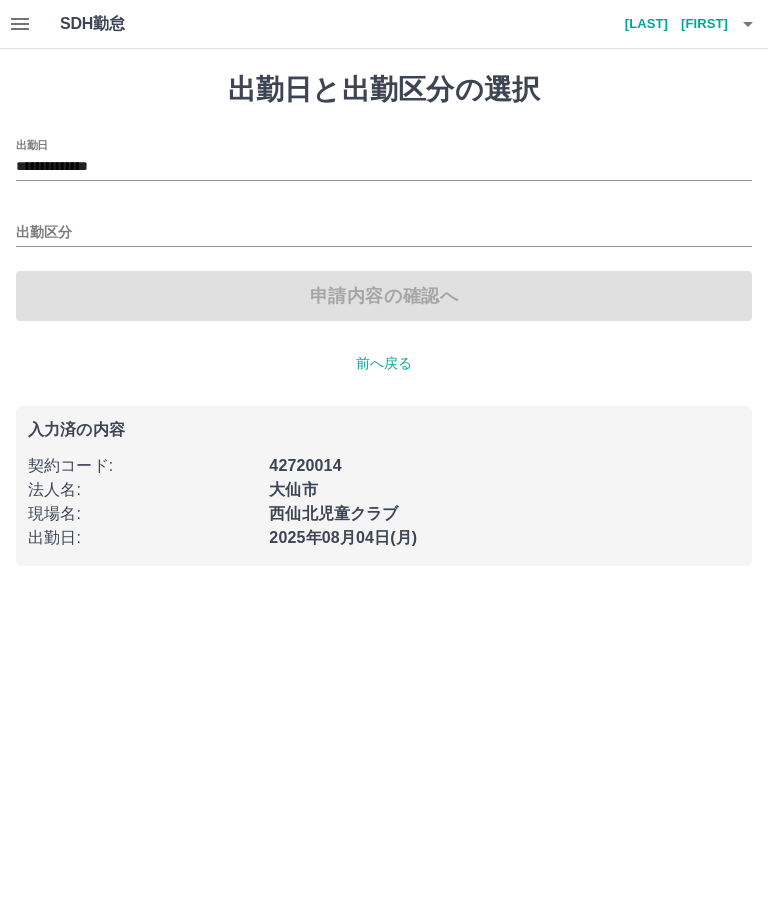 click on "出勤区分" at bounding box center (384, 233) 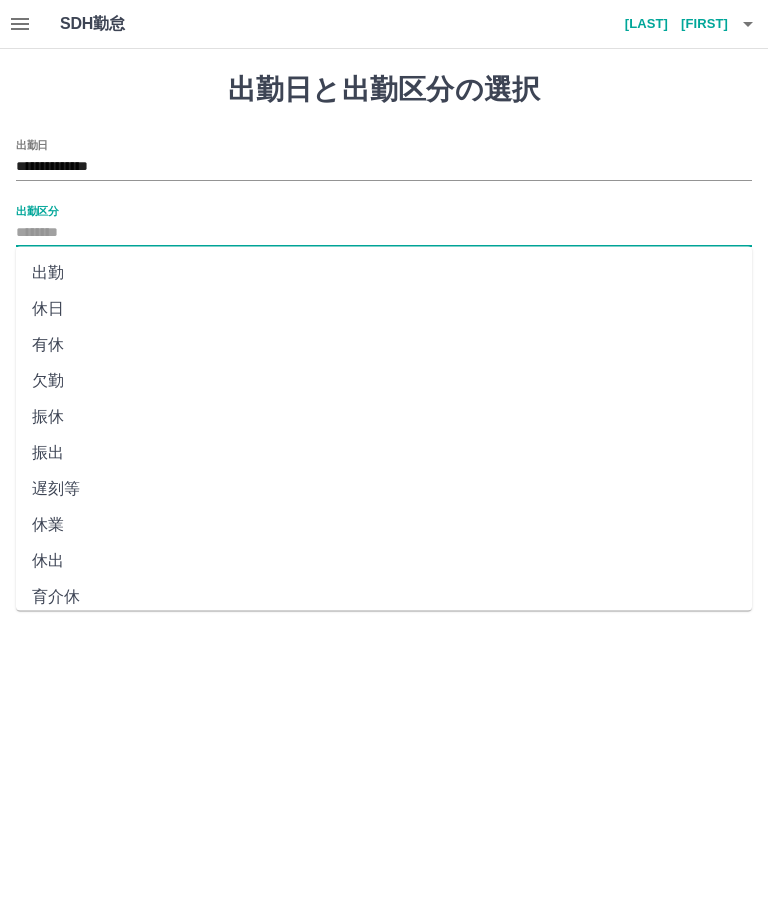click on "出勤" at bounding box center (384, 273) 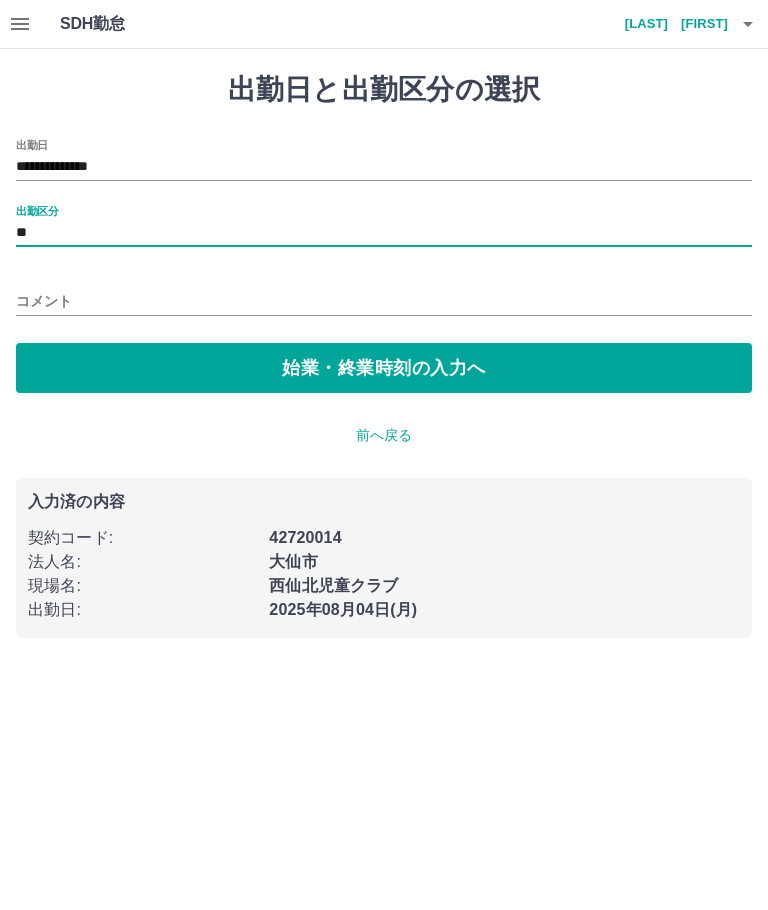 click on "始業・終業時刻の入力へ" at bounding box center (384, 368) 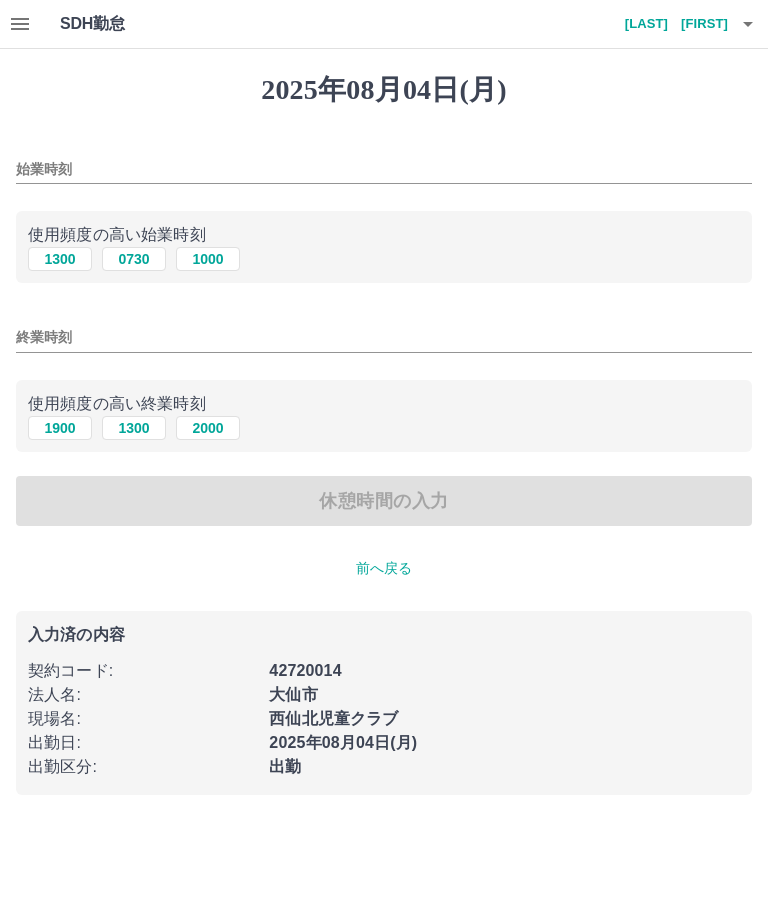 click on "1300" at bounding box center (60, 259) 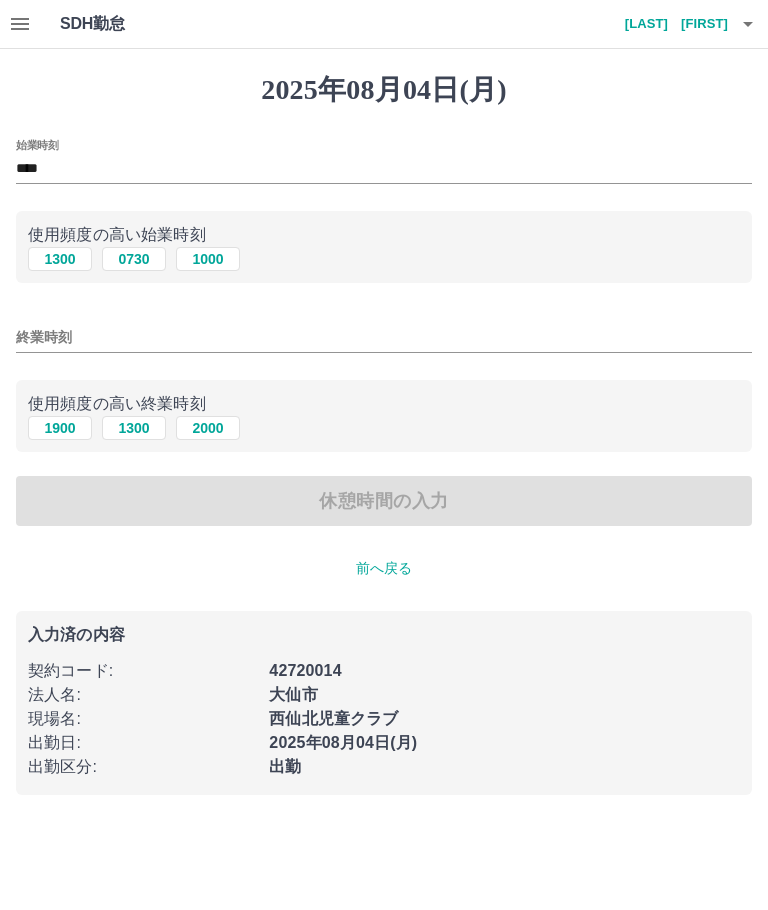 click on "0730" at bounding box center [134, 259] 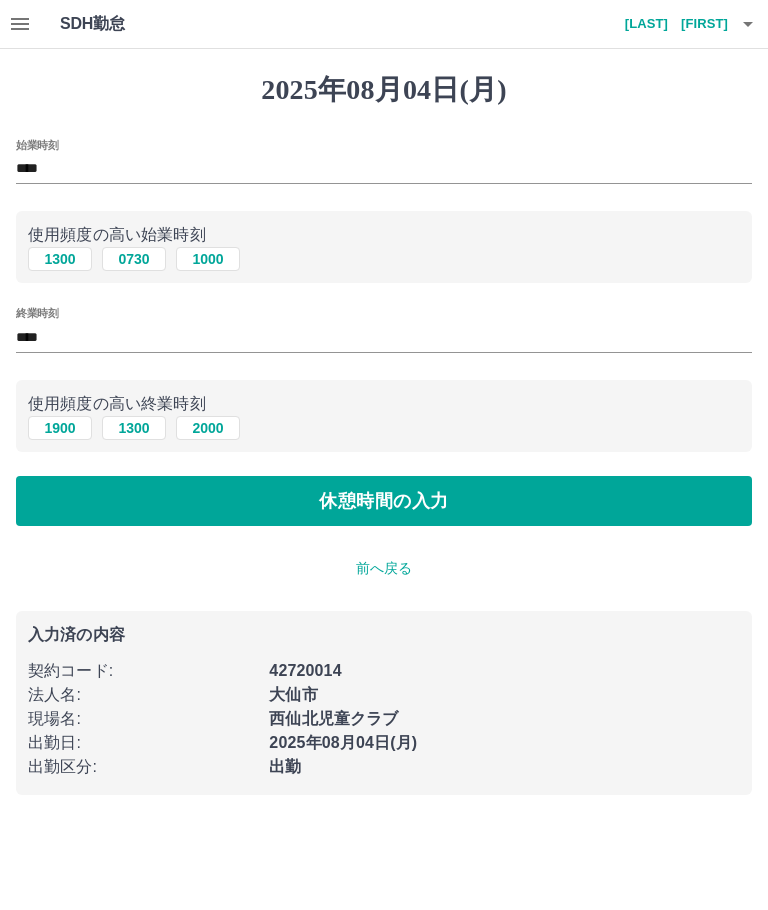 click on "休憩時間の入力" at bounding box center (384, 501) 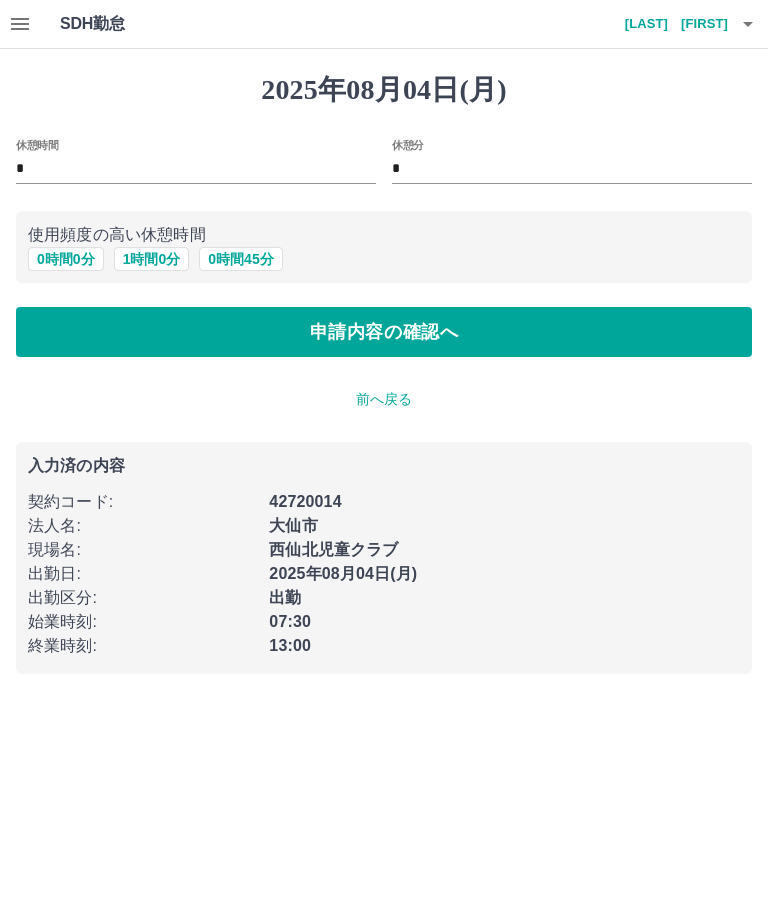 click on "申請内容の確認へ" at bounding box center (384, 332) 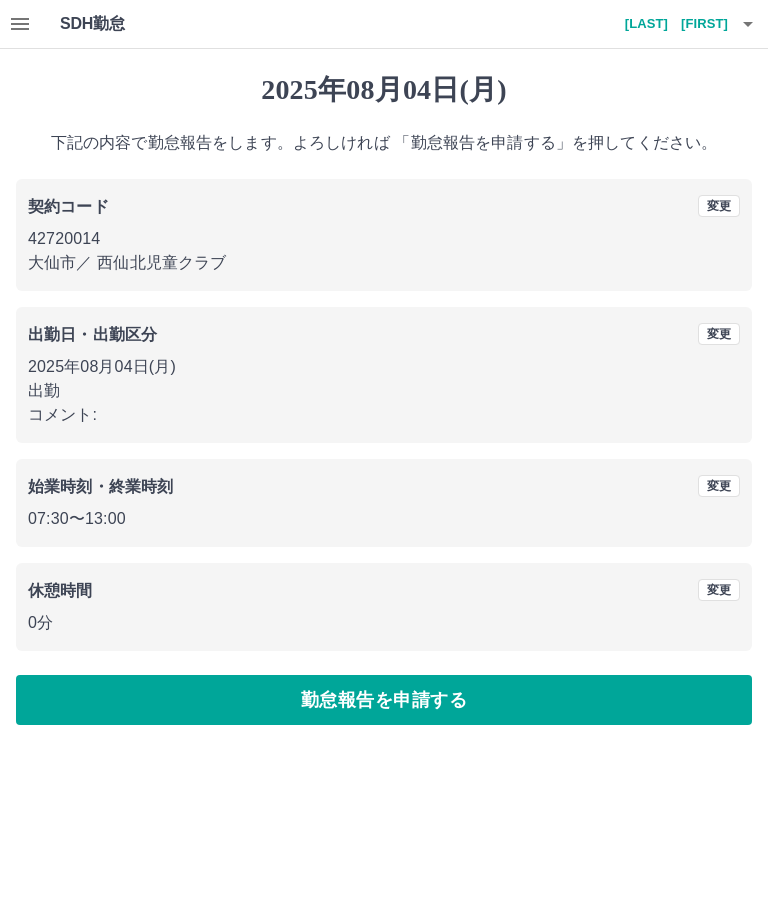 click on "勤怠報告を申請する" at bounding box center [384, 700] 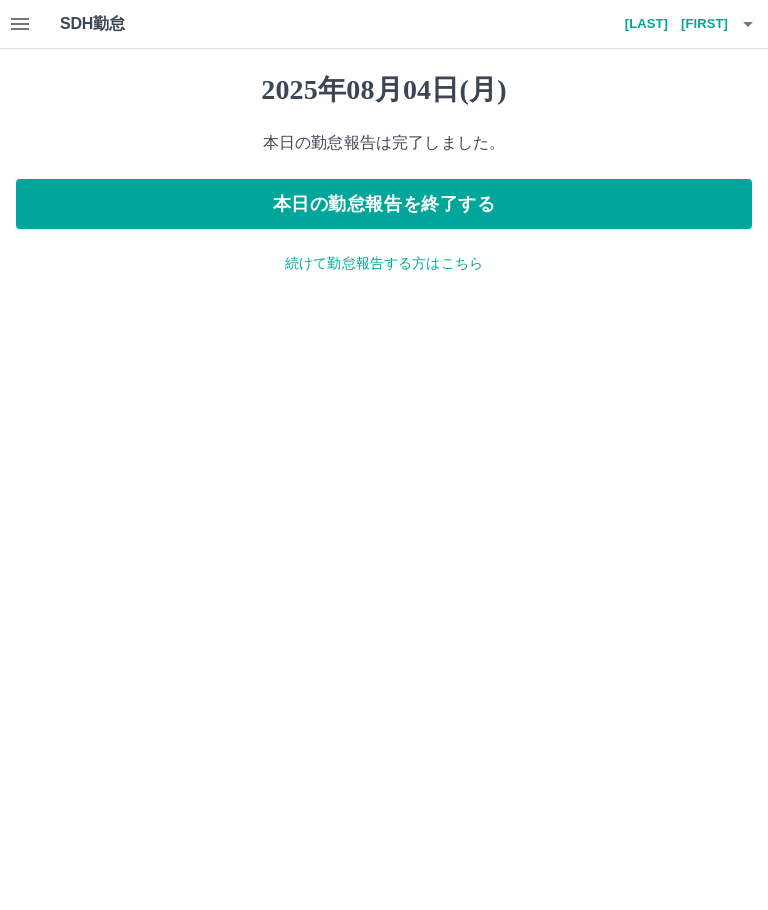click on "本日の勤怠報告を終了する" at bounding box center [384, 204] 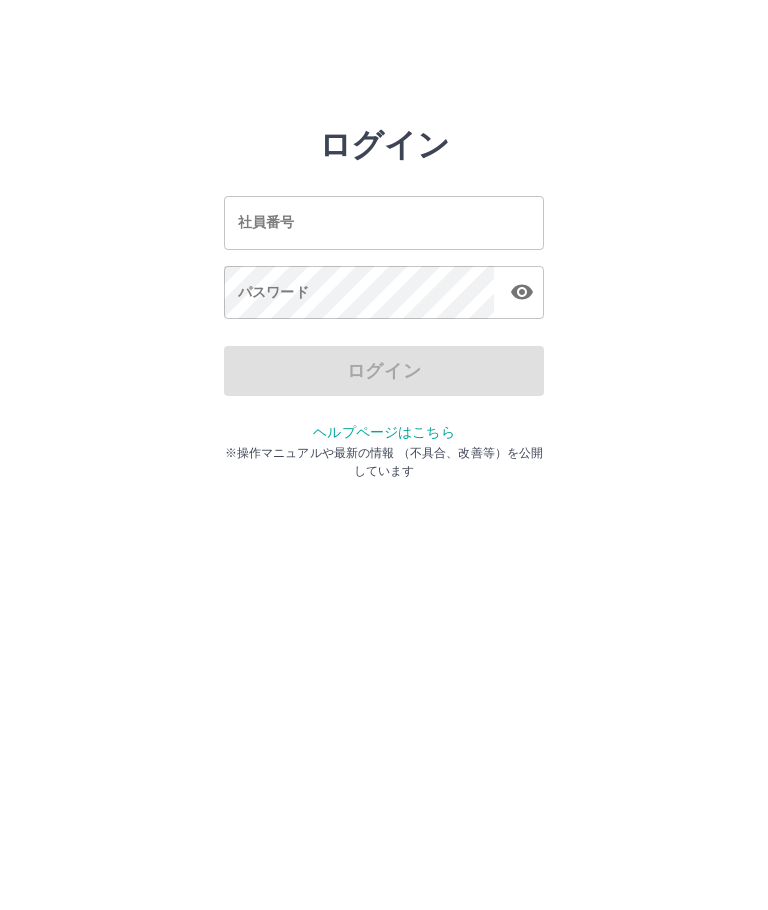 scroll, scrollTop: 0, scrollLeft: 0, axis: both 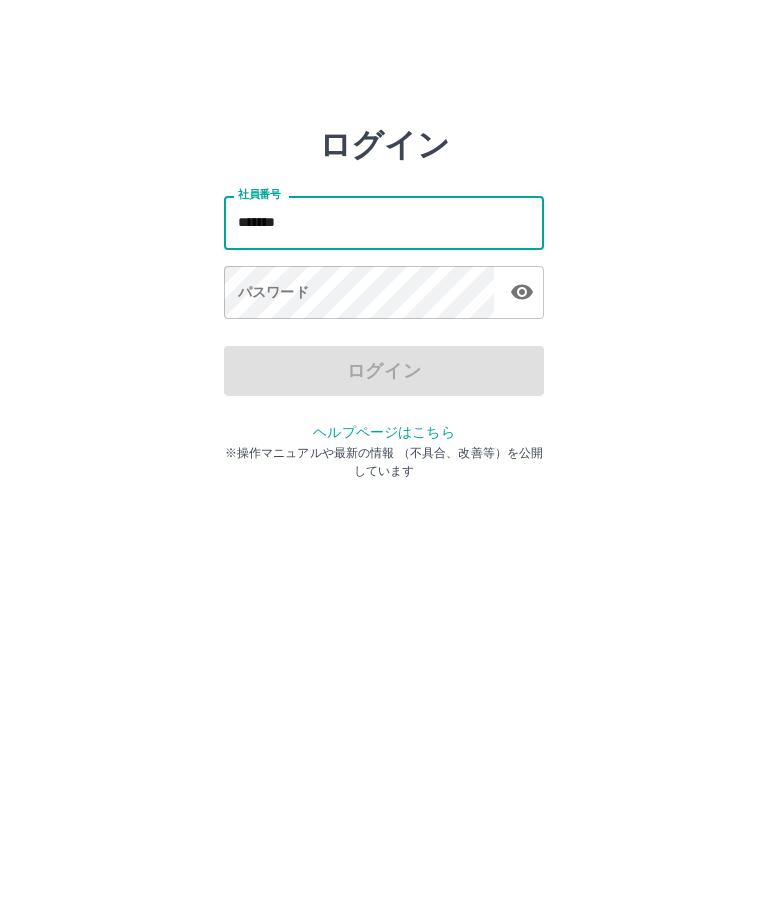 click at bounding box center (522, 292) 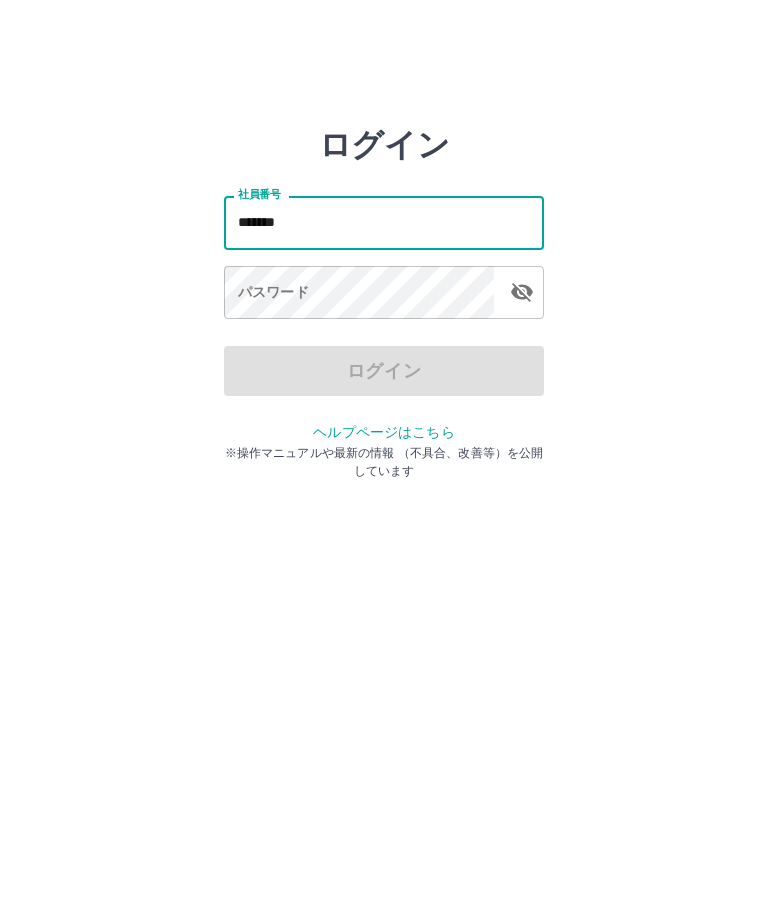 click 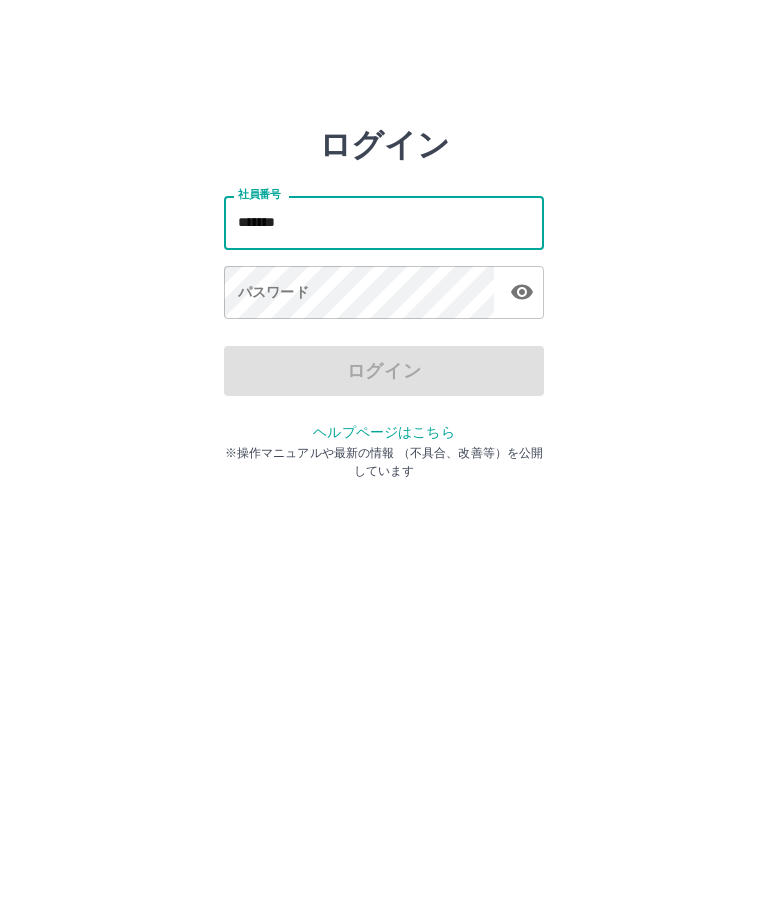 type on "*******" 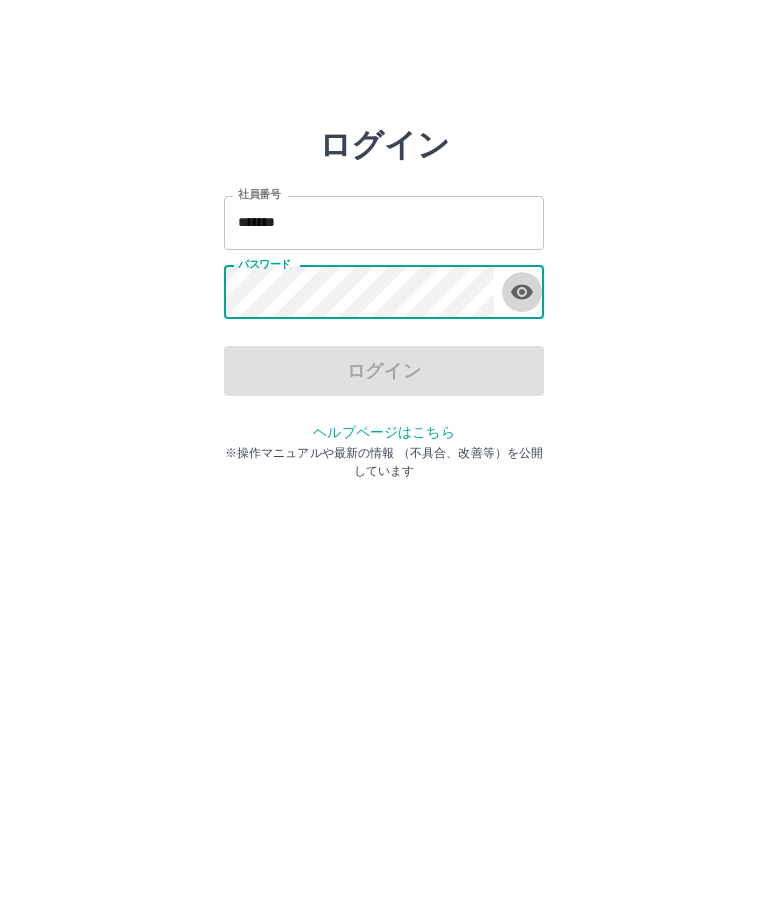 click at bounding box center [522, 292] 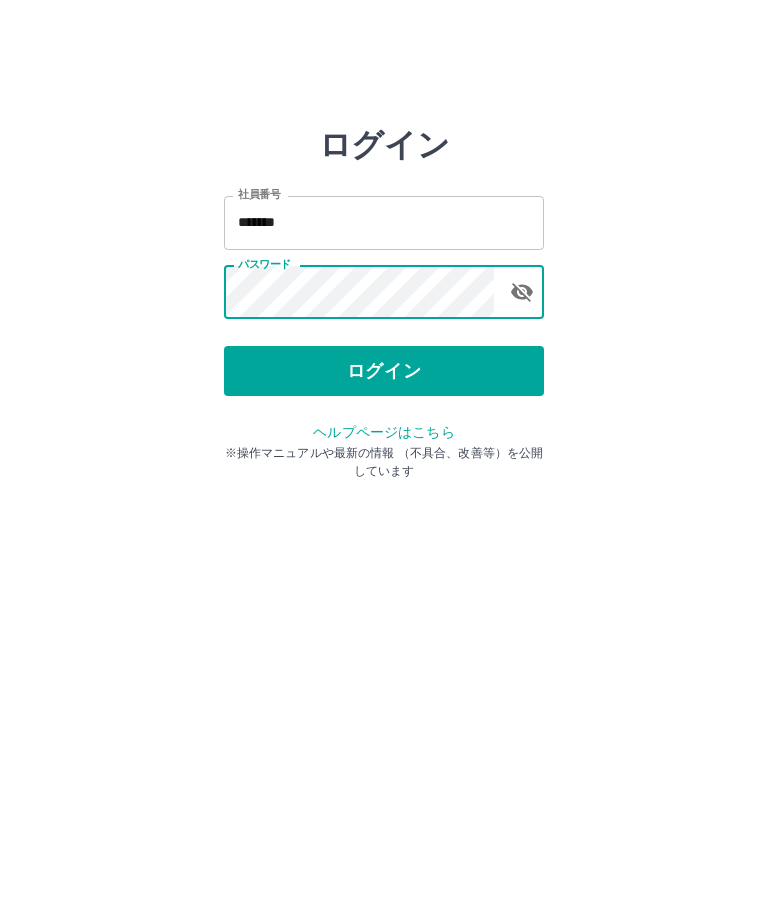 click on "ログイン" at bounding box center [384, 371] 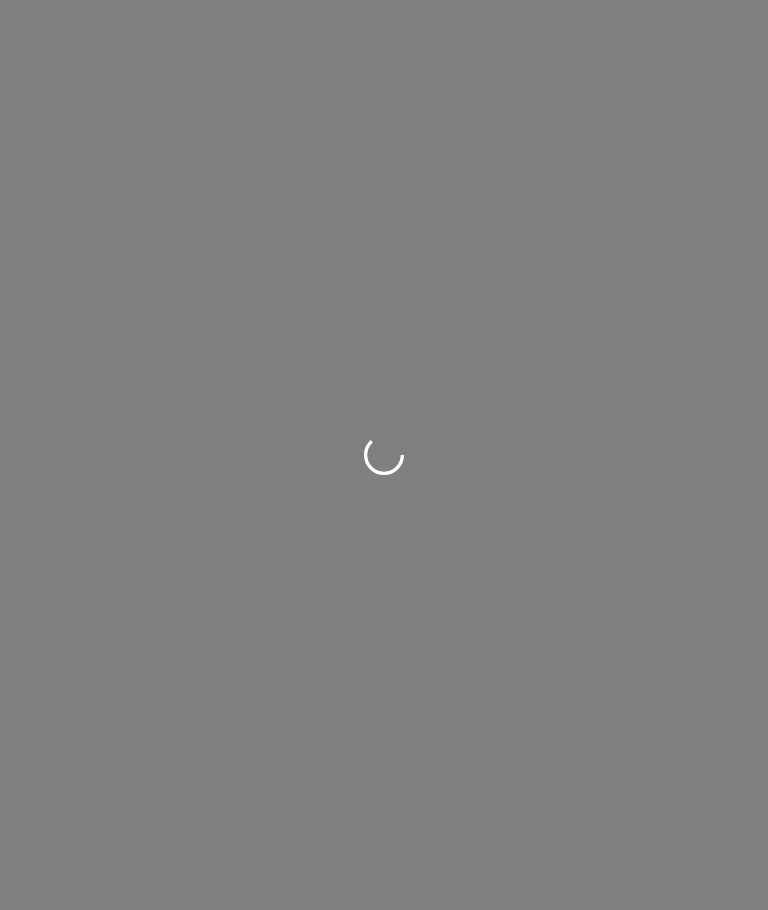 scroll, scrollTop: 0, scrollLeft: 0, axis: both 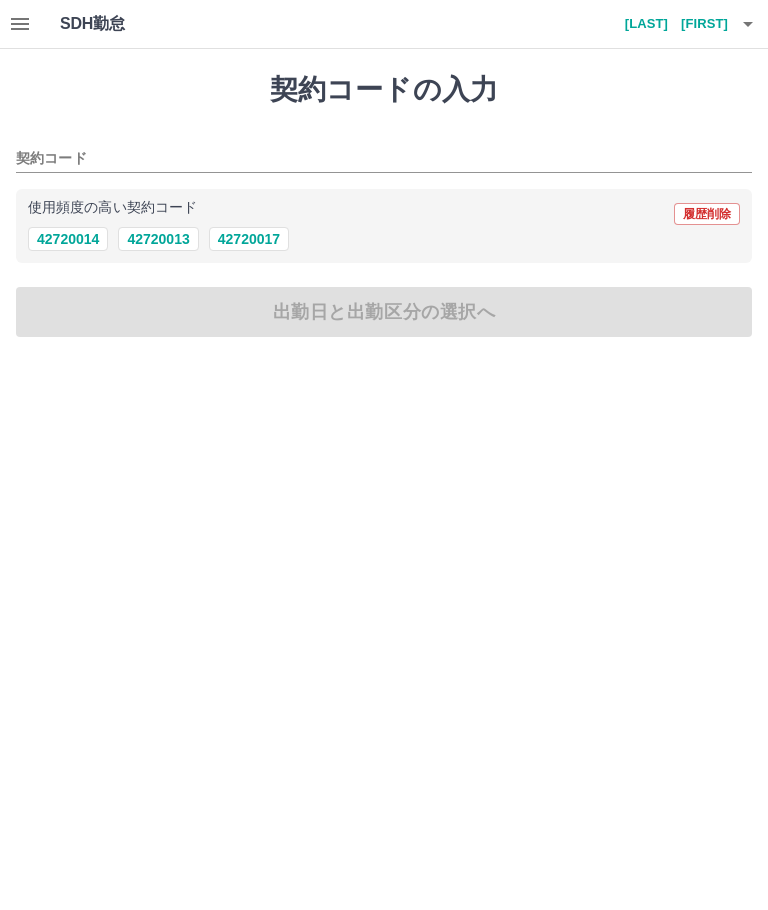 click on "使用頻度の高い契約コード 履歴削除" at bounding box center [384, 214] 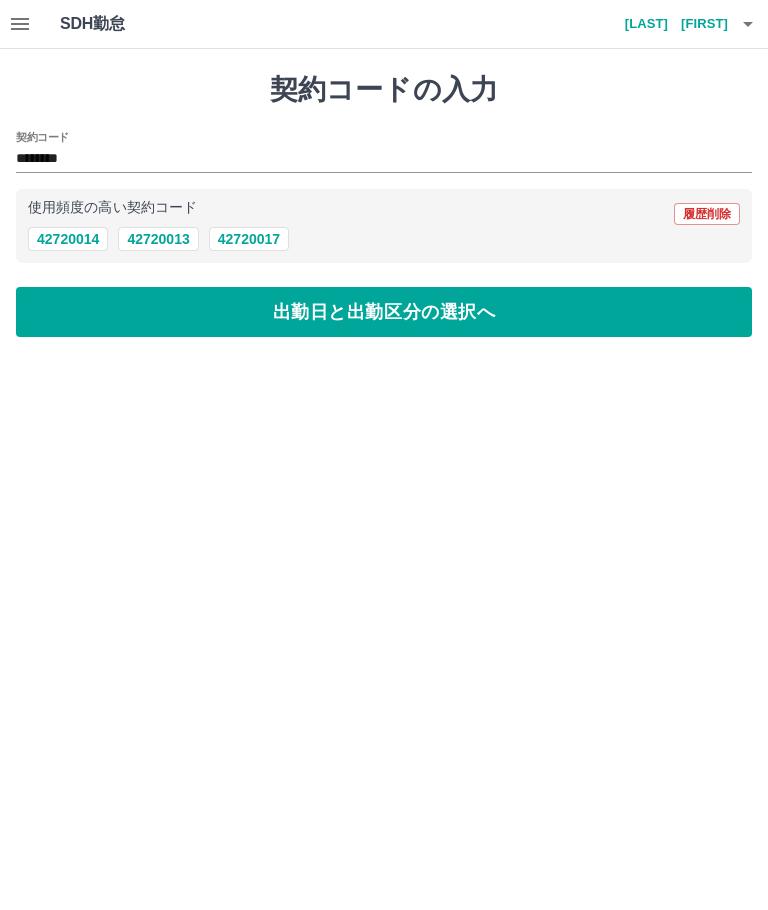 click on "42720014" at bounding box center (68, 239) 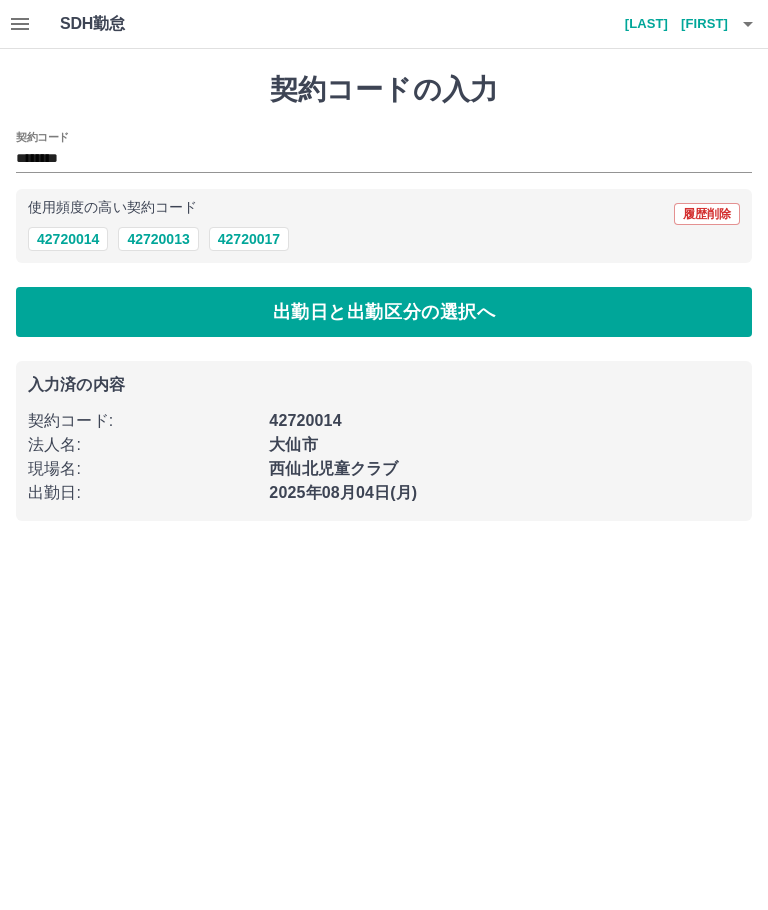 click on "出勤日と出勤区分の選択へ" at bounding box center (384, 312) 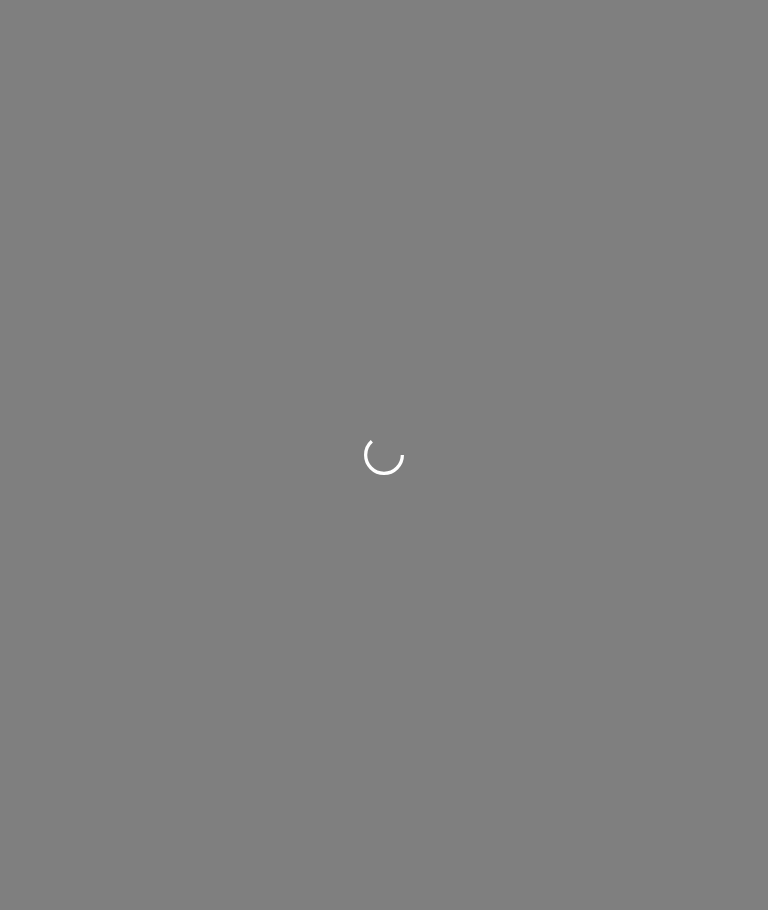 scroll, scrollTop: 0, scrollLeft: 0, axis: both 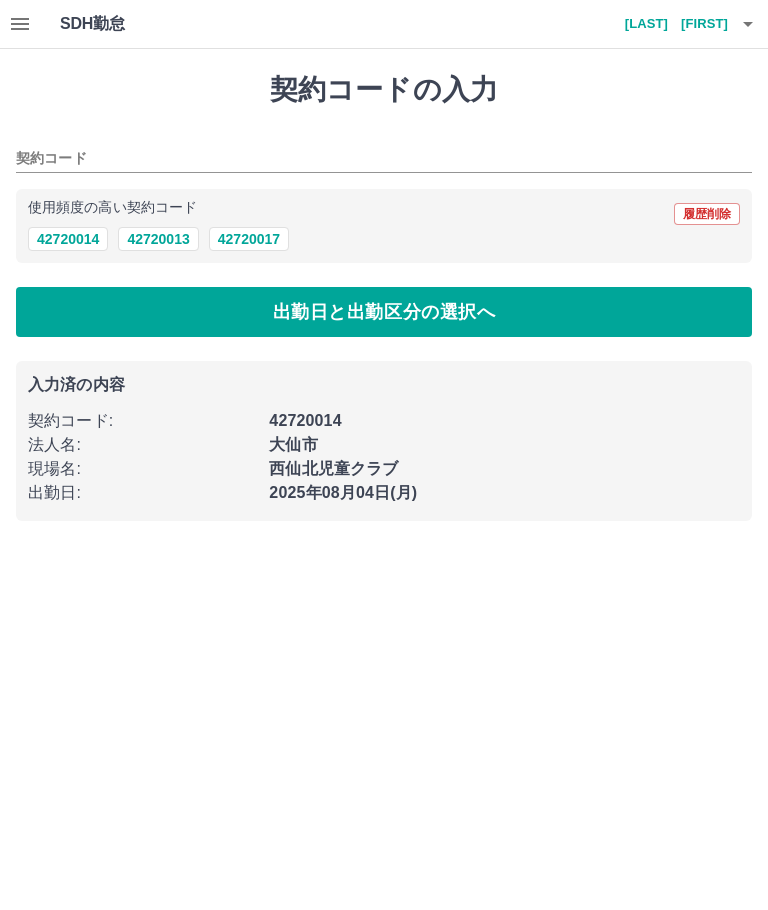 type on "********" 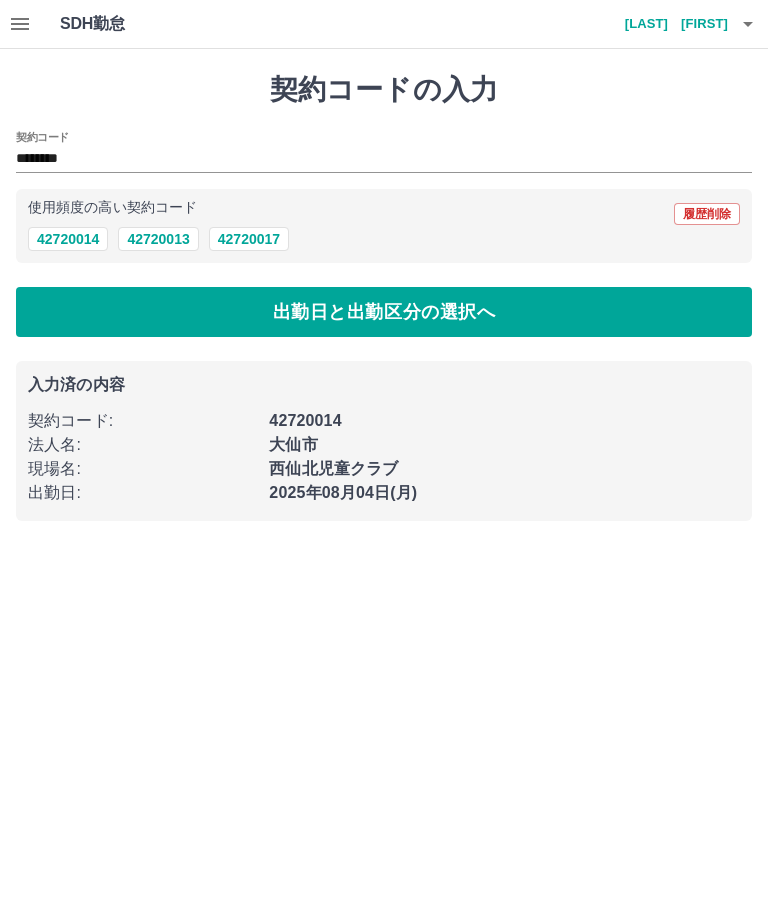 click on "42720014" at bounding box center [68, 239] 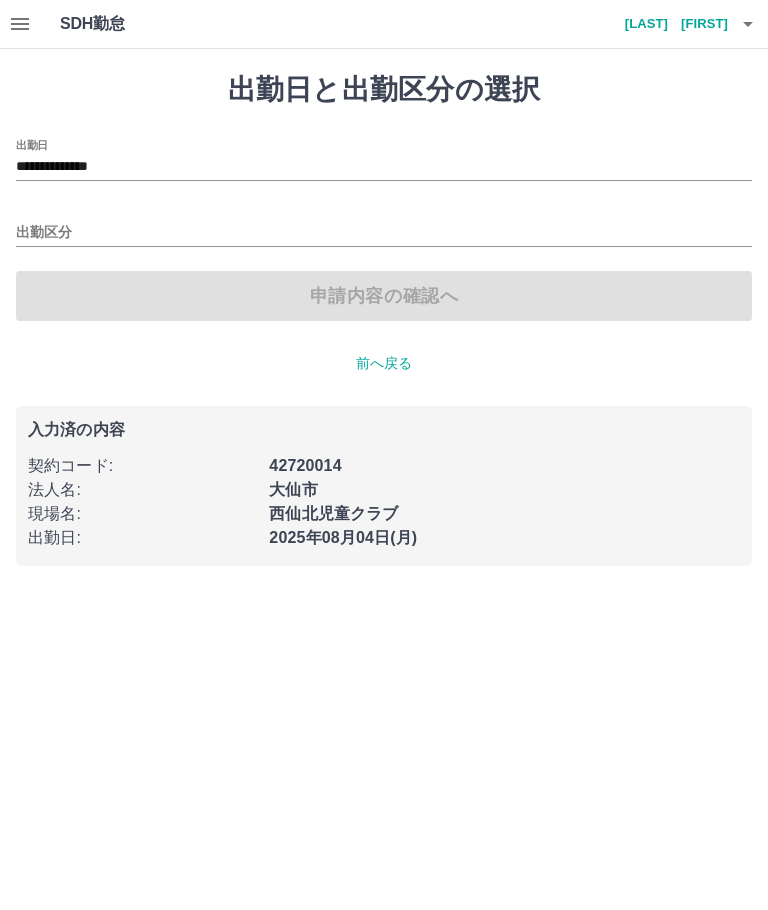 click on "出勤区分" at bounding box center [384, 233] 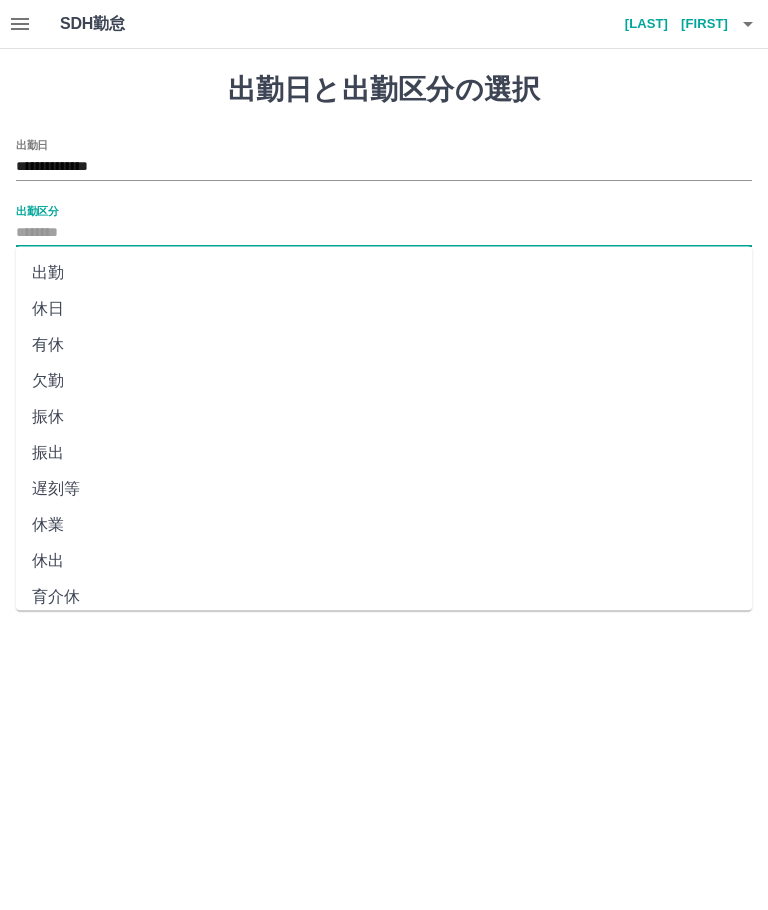 click on "出勤区分" at bounding box center [384, 233] 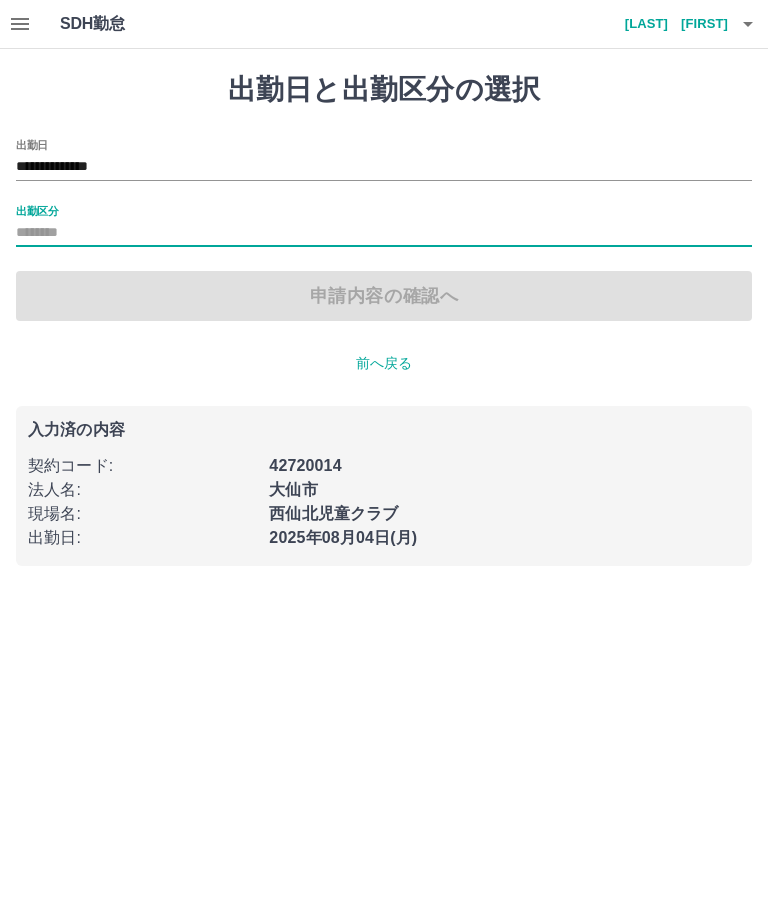click on "出勤区分" at bounding box center (384, 233) 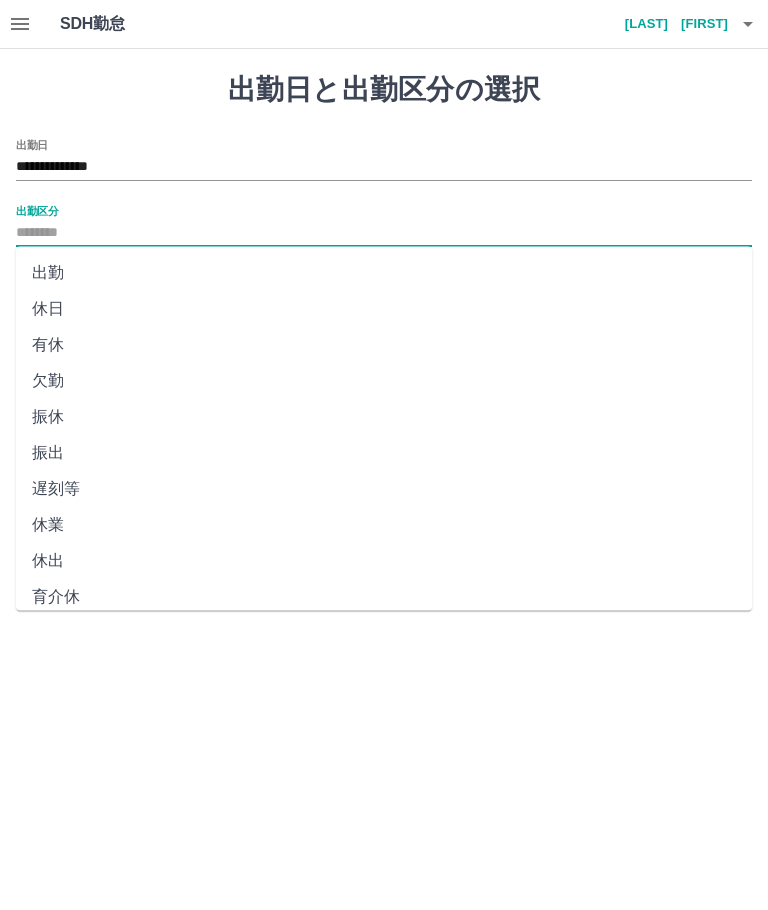 click on "出勤区分" at bounding box center (384, 233) 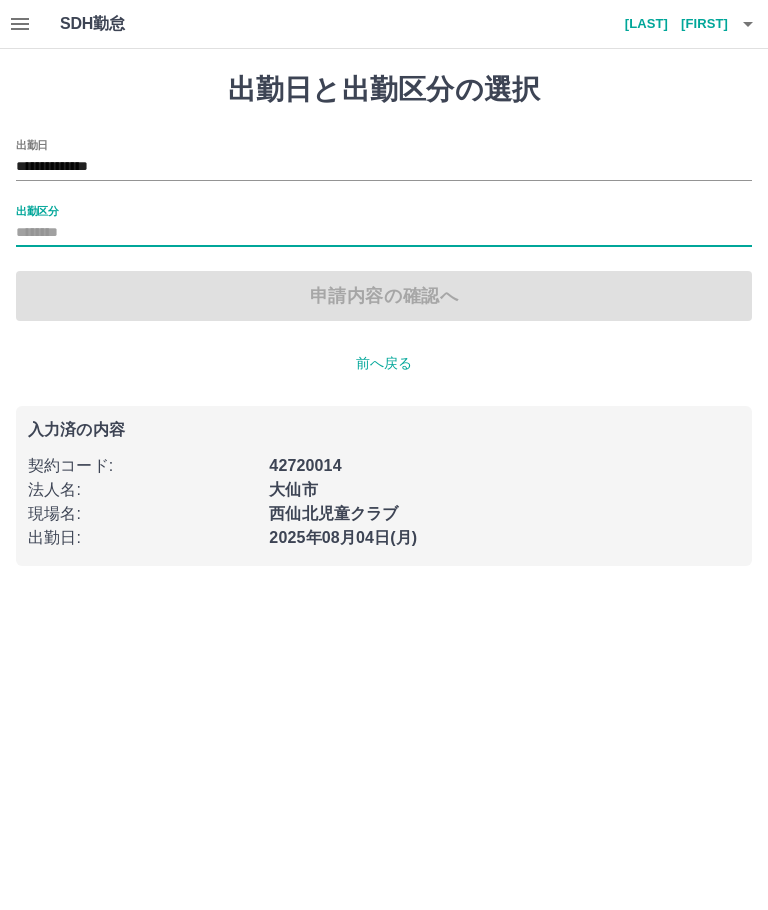 click on "出勤区分" at bounding box center (384, 233) 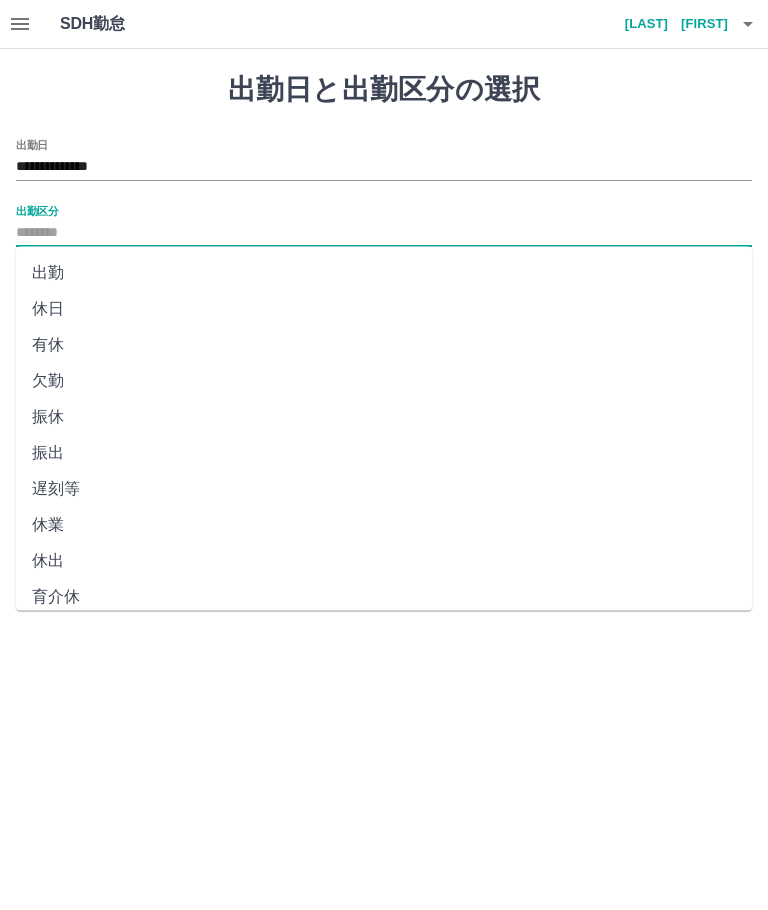 click on "出勤" at bounding box center (384, 273) 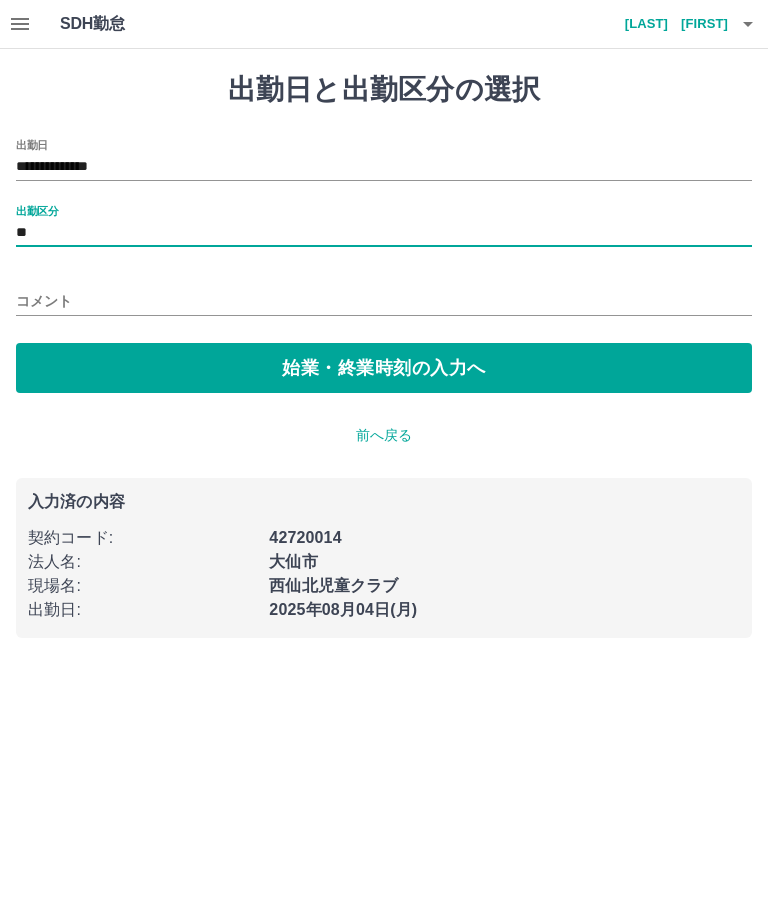 click on "始業・終業時刻の入力へ" at bounding box center (384, 368) 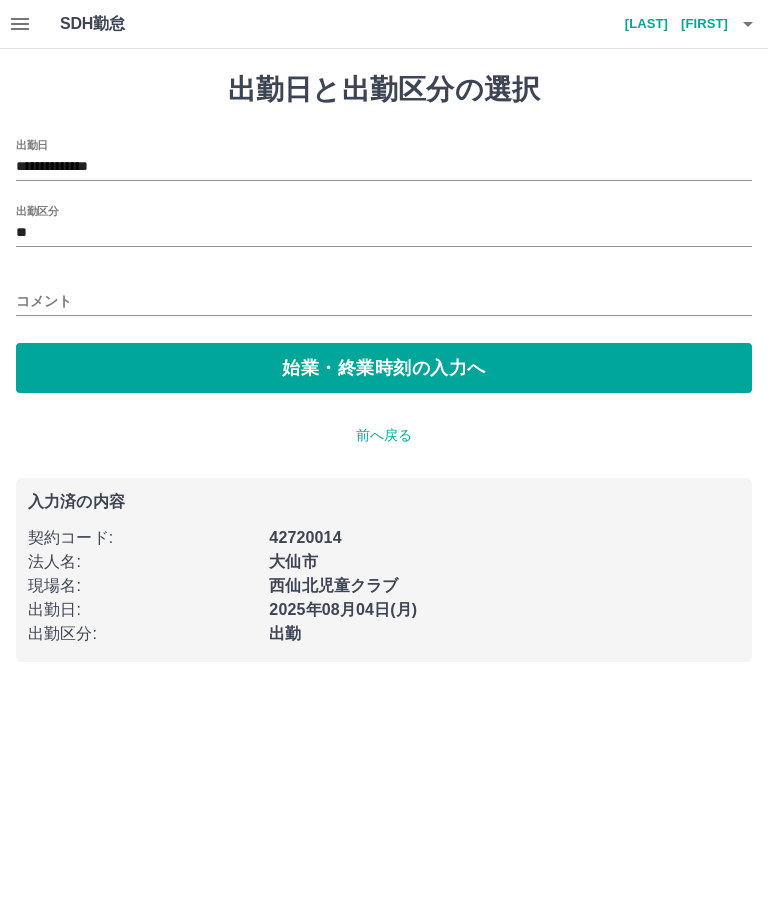 click on "始業・終業時刻の入力へ" at bounding box center [384, 368] 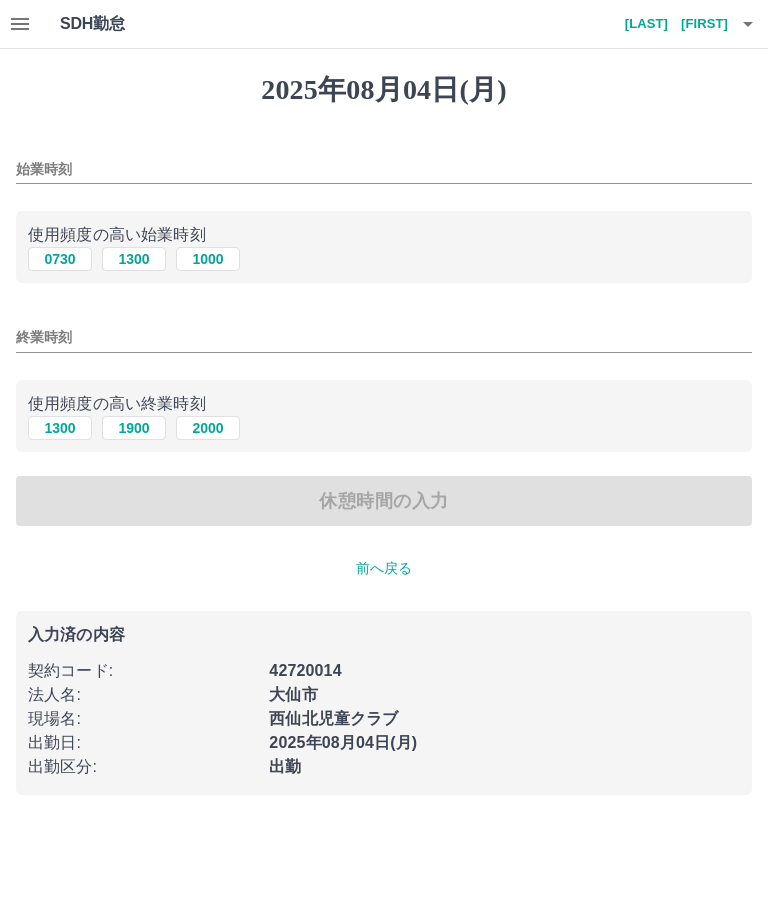 click on "使用頻度の高い始業時刻" at bounding box center (384, 235) 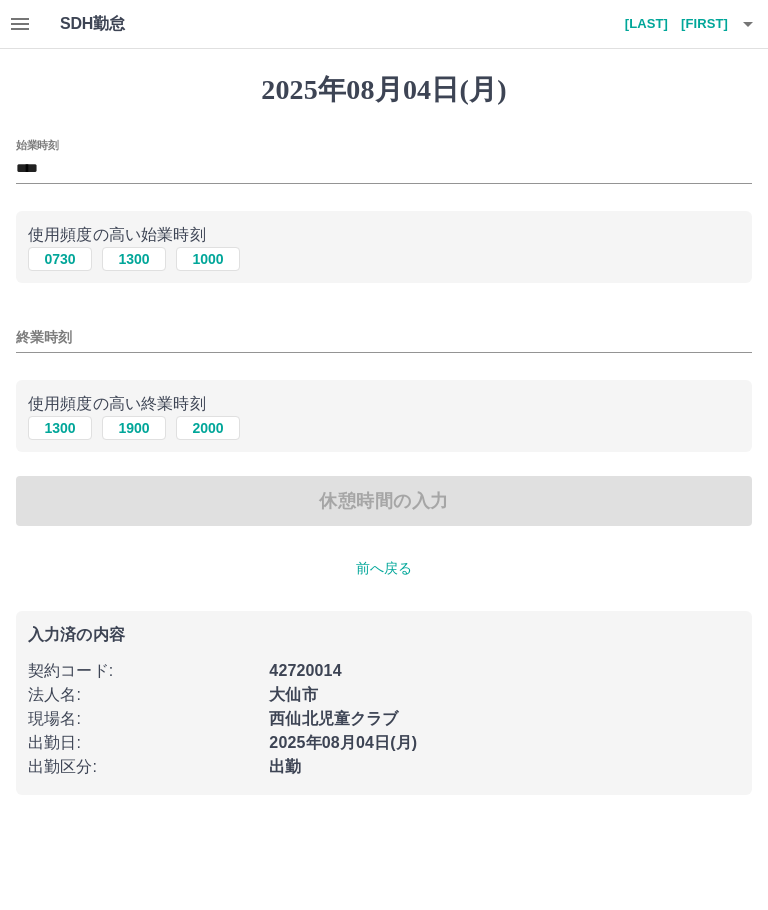 click on "0730" at bounding box center [60, 259] 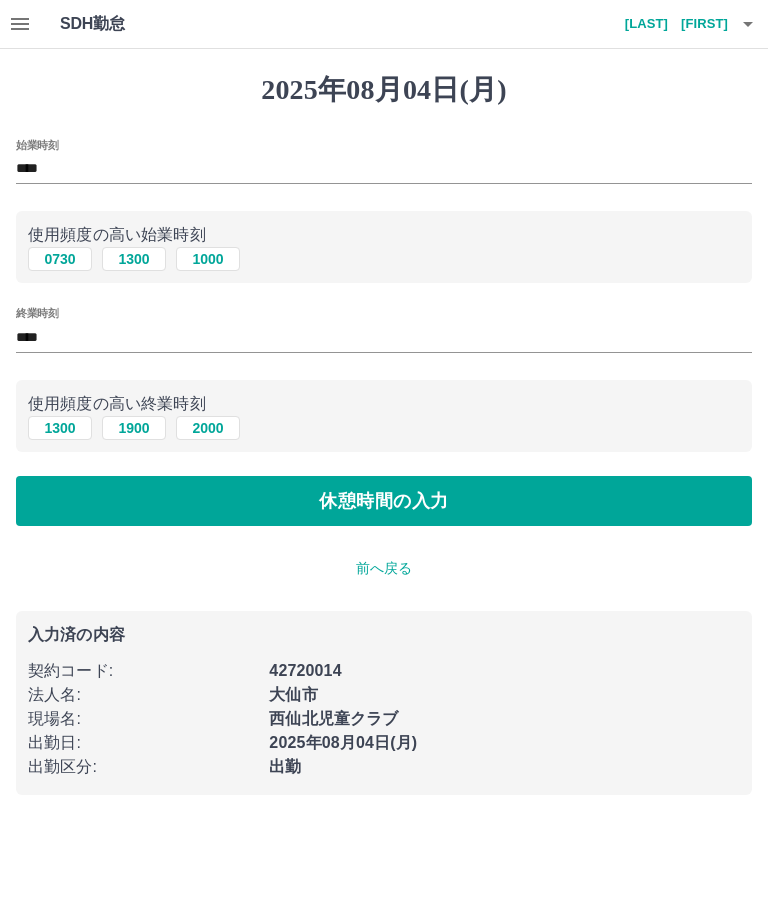 click on "使用頻度の高い終業時刻 1300 1900 2000" at bounding box center [384, 416] 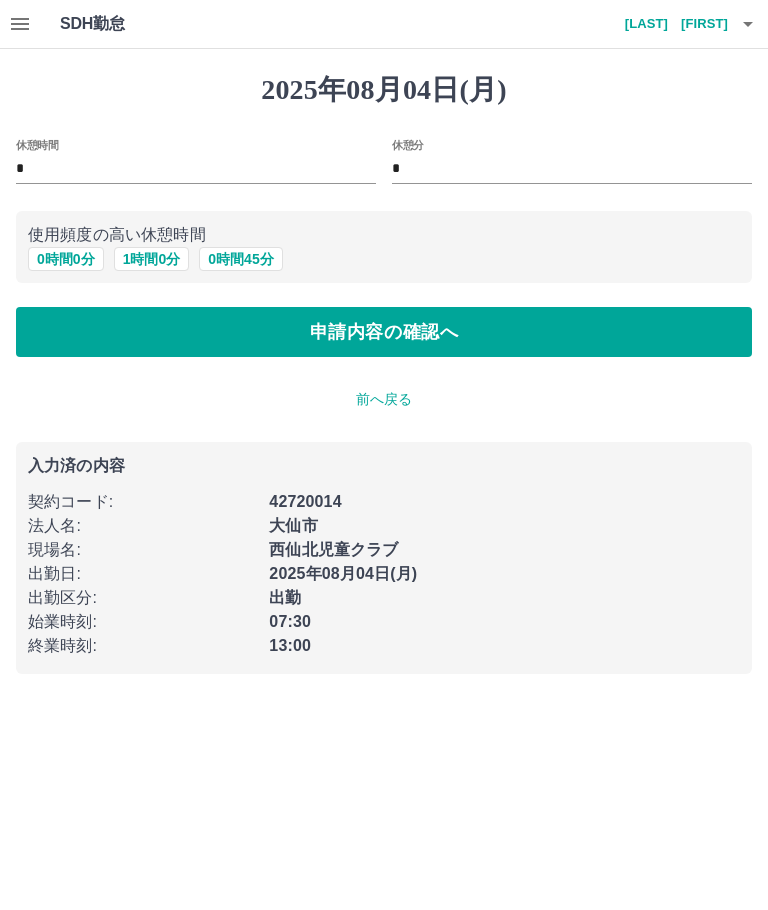 click on "申請内容の確認へ" at bounding box center (384, 332) 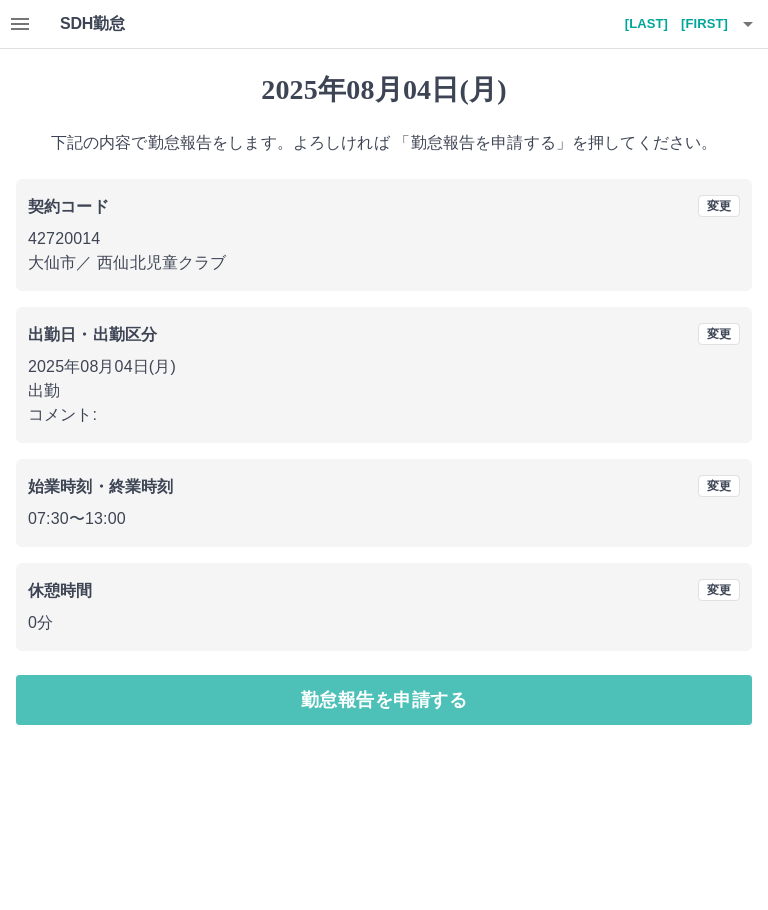 click on "勤怠報告を申請する" at bounding box center (384, 700) 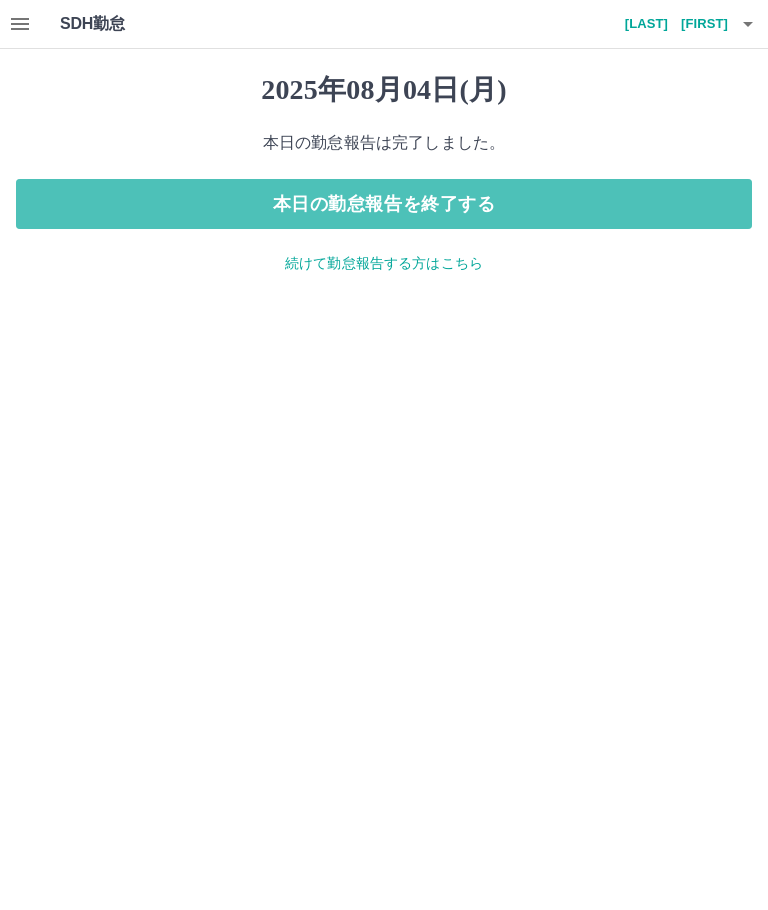 click on "本日の勤怠報告を終了する" at bounding box center [384, 204] 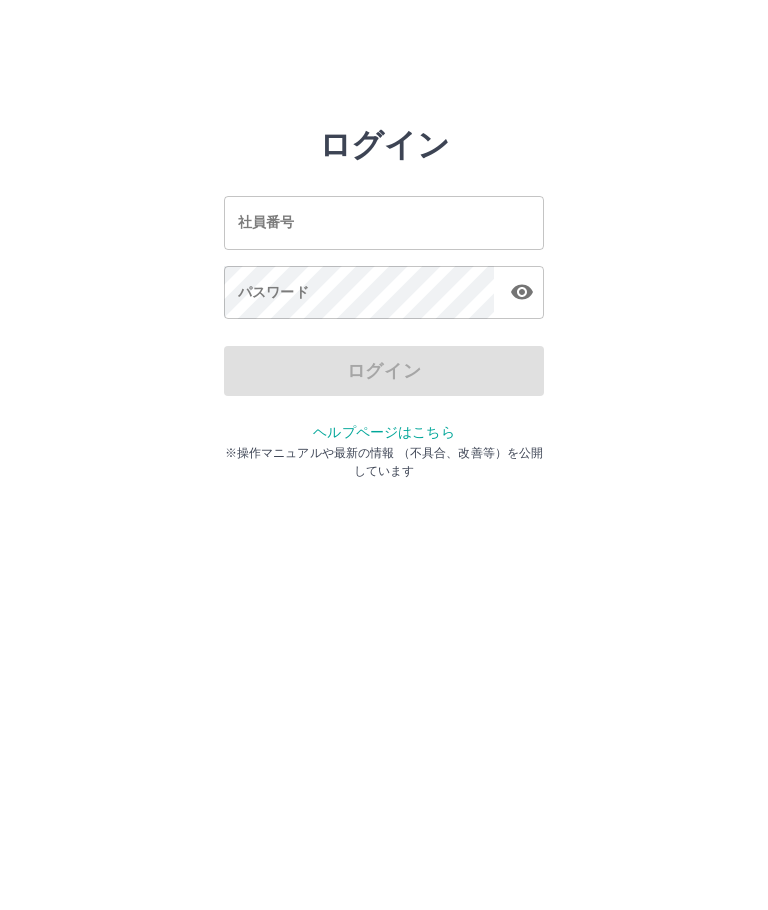 scroll, scrollTop: 0, scrollLeft: 0, axis: both 